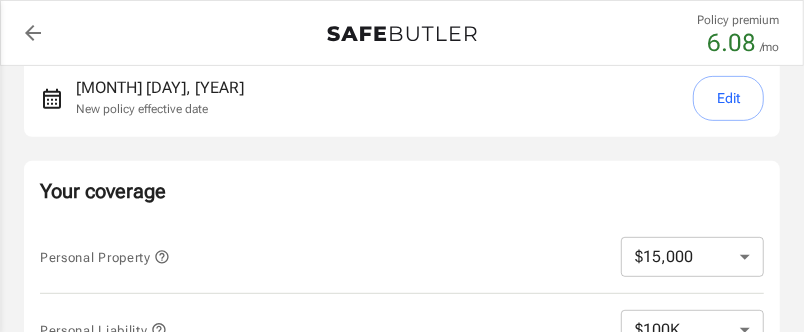 scroll, scrollTop: 399, scrollLeft: 0, axis: vertical 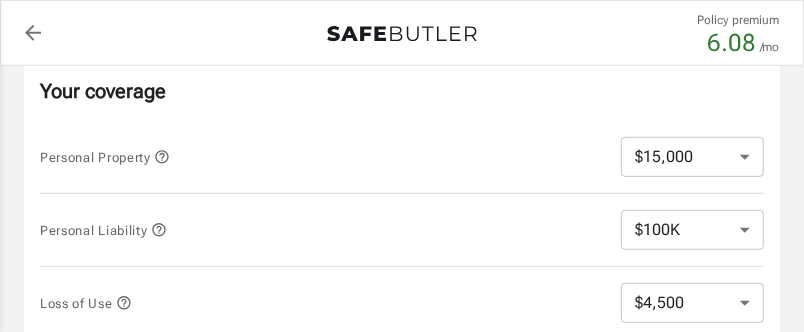 click on "$10,000 $15,000 $20,000 $25,000 $30,000 $40,000 $50,000 $100K $150K $200K $250K" at bounding box center (692, 157) 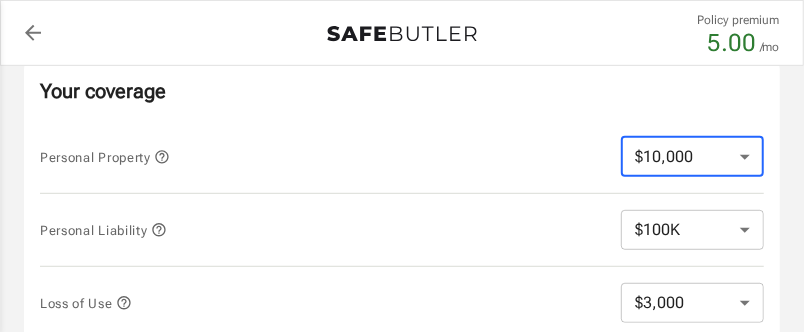 click on "$10,000 $15,000 $20,000 $25,000 $30,000 $40,000 $50,000 $100K $150K $200K $250K" at bounding box center (692, 157) 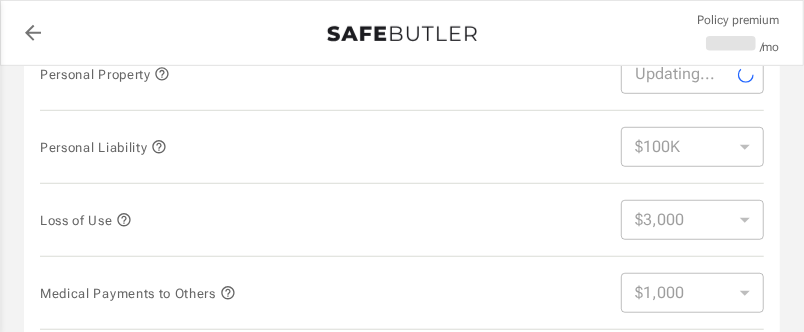 scroll, scrollTop: 500, scrollLeft: 0, axis: vertical 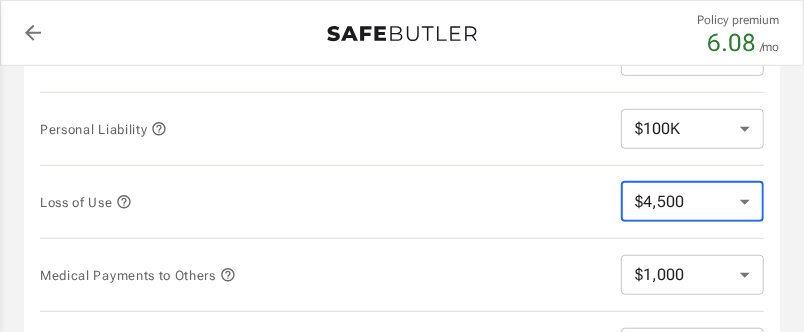 click on "$4,500 $7,500 $13,500 $22,500 $34,500 $55,500 $85,500 $130K $200K" at bounding box center [692, 202] 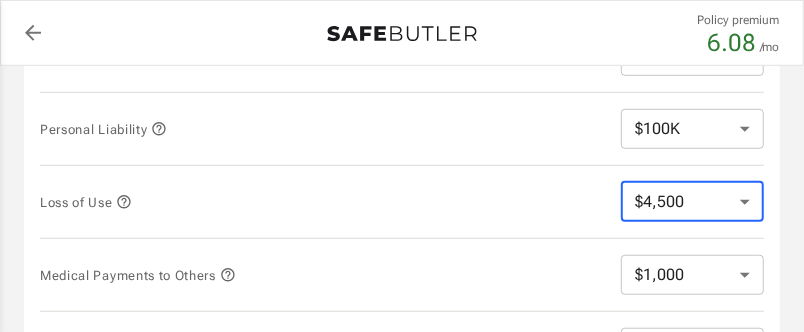click on "$1,000 $2,000 $3,000 $4,000 $5,000" at bounding box center (692, 275) 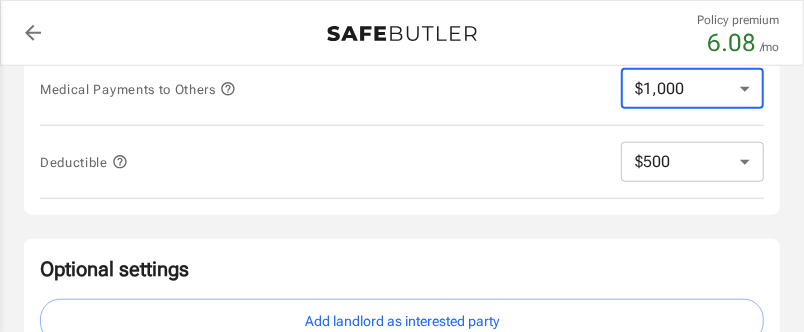 scroll, scrollTop: 699, scrollLeft: 0, axis: vertical 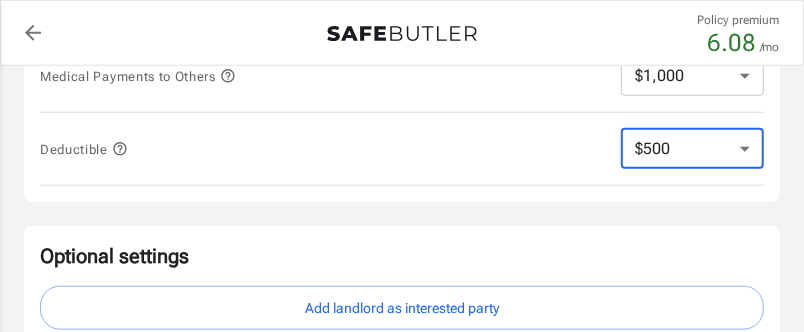 click on "$250 $500 $1,000 $2,500" at bounding box center (692, 149) 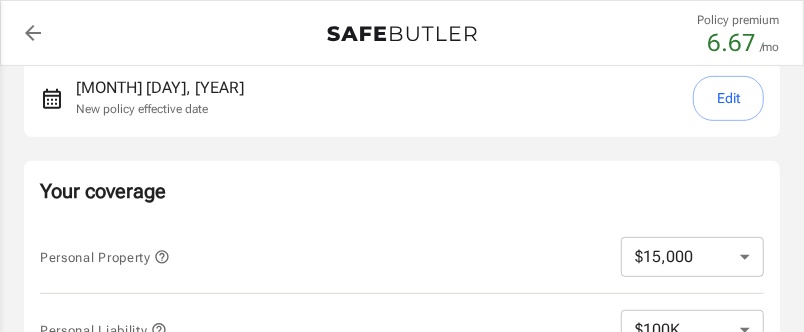 scroll, scrollTop: 399, scrollLeft: 0, axis: vertical 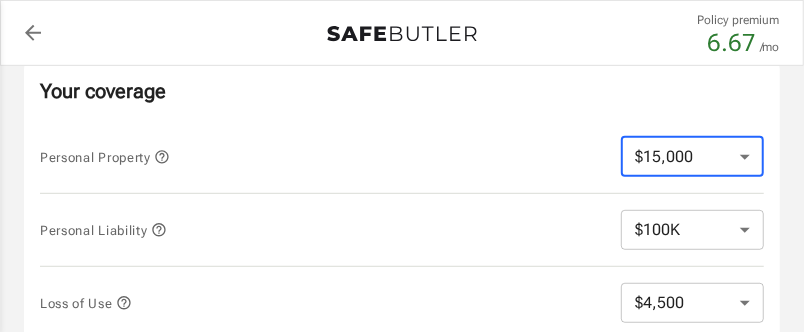 click on "$10,000 $15,000 $20,000 $25,000 $30,000 $40,000 $50,000 $100K $150K $200K $250K" at bounding box center [692, 157] 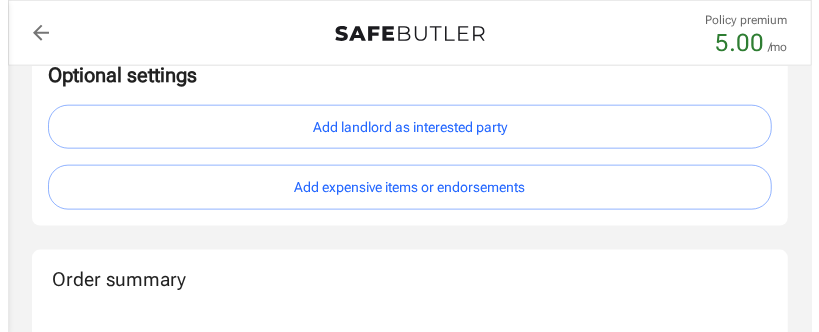 scroll, scrollTop: 900, scrollLeft: 0, axis: vertical 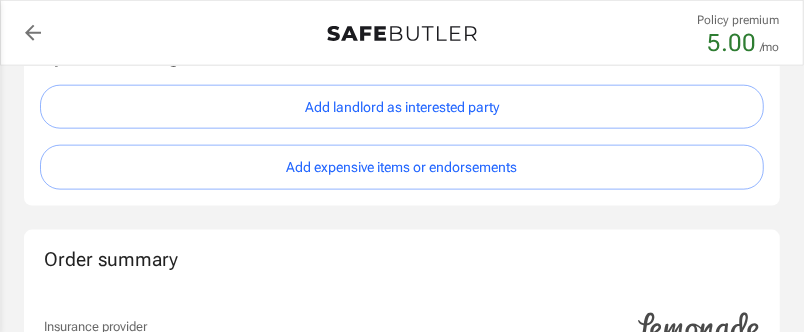 click on "Add landlord as interested party" at bounding box center (402, 107) 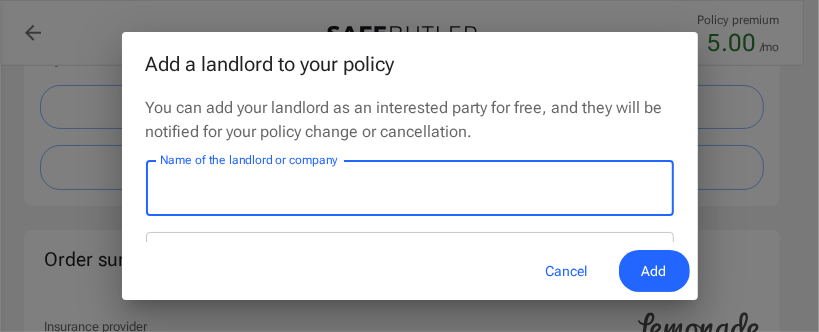 click on "Name of the landlord or company" at bounding box center [410, 188] 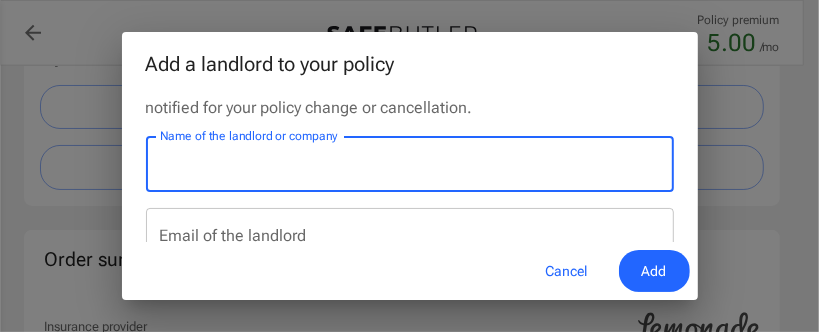 scroll, scrollTop: 0, scrollLeft: 0, axis: both 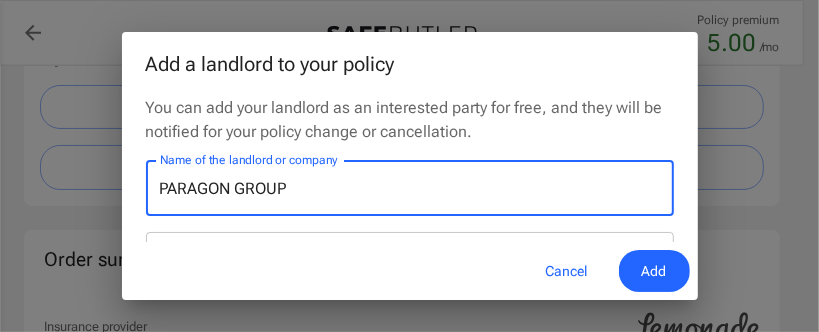 type on "PARAGON GROUP" 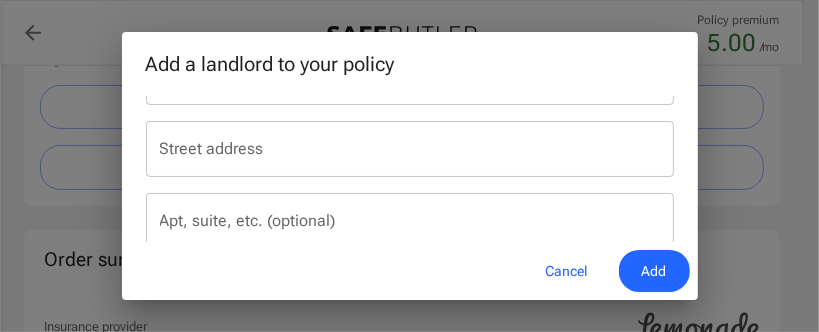 scroll, scrollTop: 200, scrollLeft: 0, axis: vertical 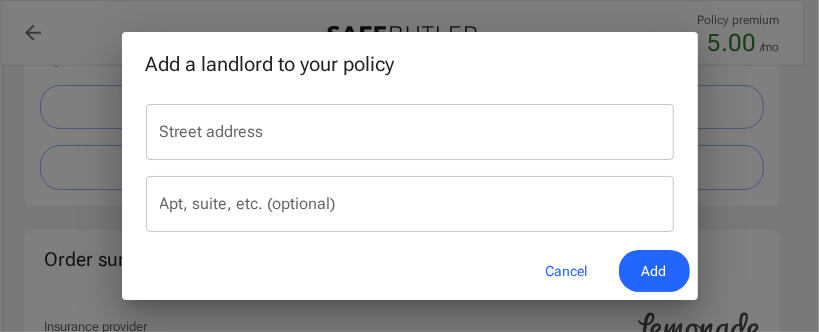 click on "Street address Street address" at bounding box center (410, 132) 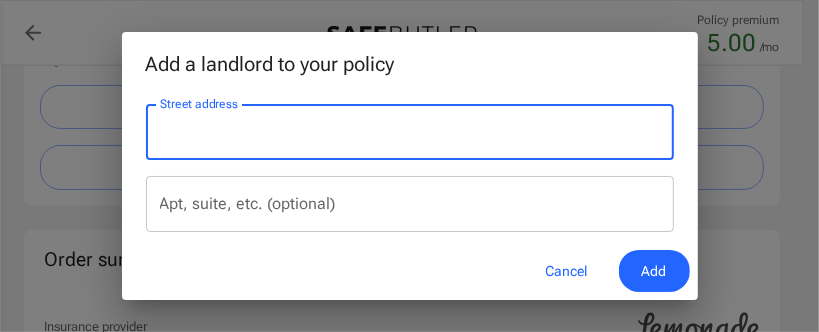 drag, startPoint x: 211, startPoint y: 127, endPoint x: 452, endPoint y: 133, distance: 241.07468 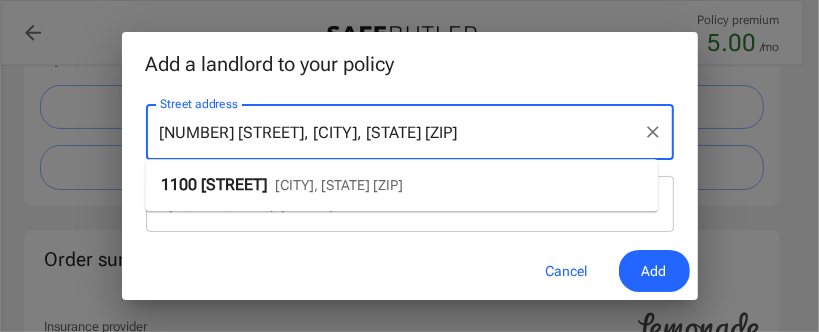 drag, startPoint x: 280, startPoint y: 132, endPoint x: 497, endPoint y: 130, distance: 217.00922 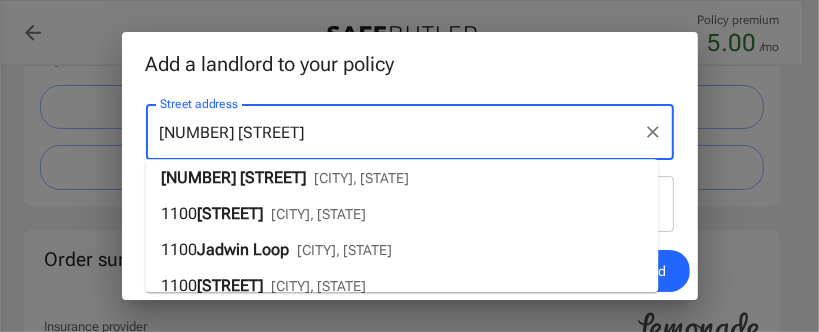 scroll, scrollTop: 62, scrollLeft: 0, axis: vertical 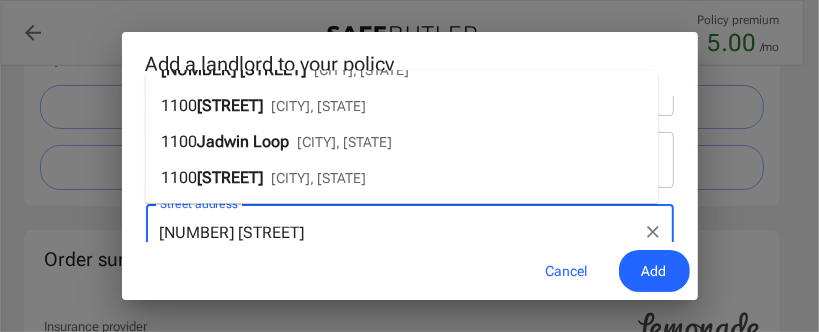 click on "[NUMBER] [STREET]" at bounding box center [395, 232] 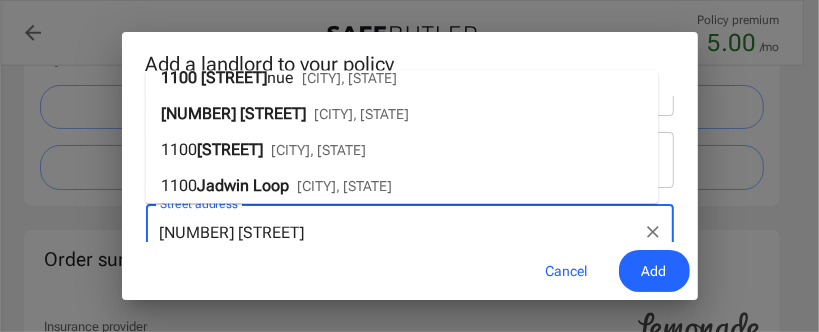 scroll, scrollTop: 0, scrollLeft: 0, axis: both 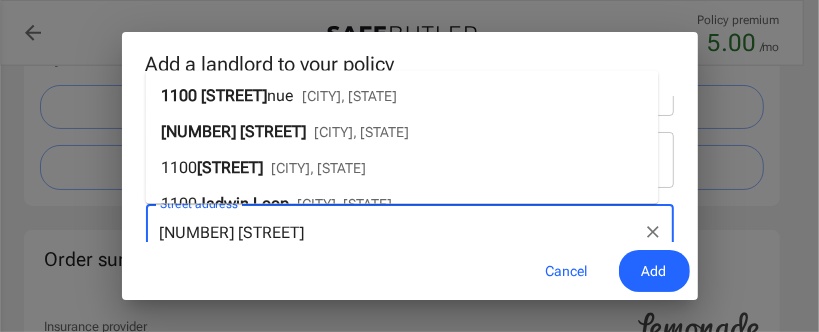 click on "[STREET]" at bounding box center [234, 96] 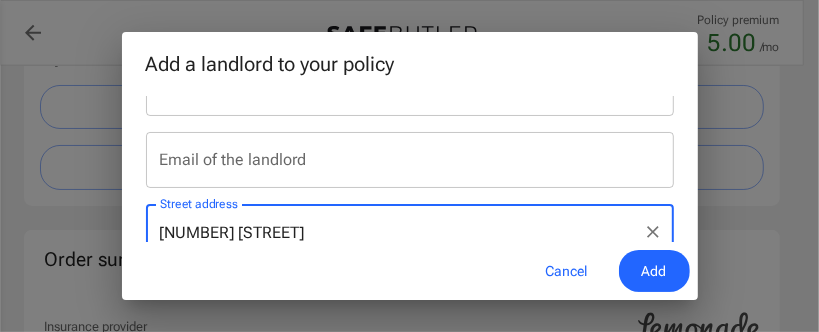 type on "[NUMBER] [STREET]" 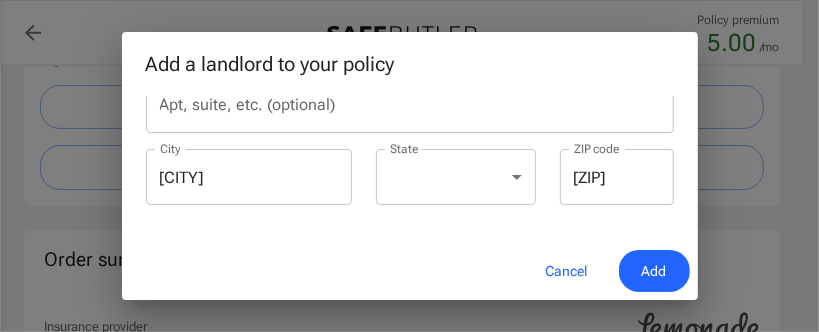 scroll, scrollTop: 200, scrollLeft: 0, axis: vertical 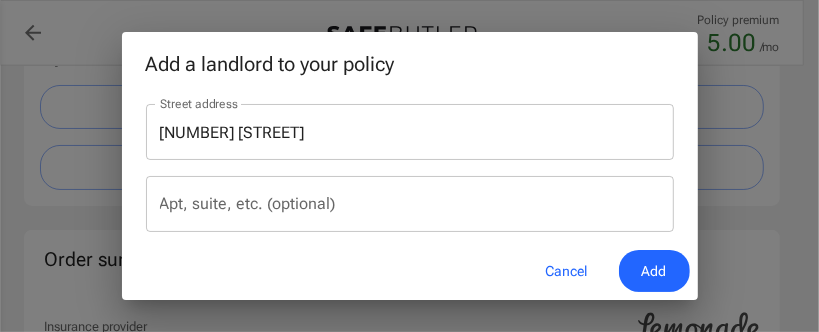 click on "Apt, suite, etc. (optional)" at bounding box center (410, 204) 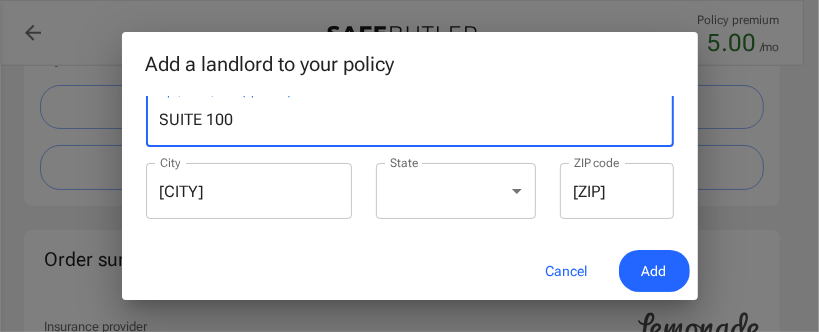 scroll, scrollTop: 300, scrollLeft: 0, axis: vertical 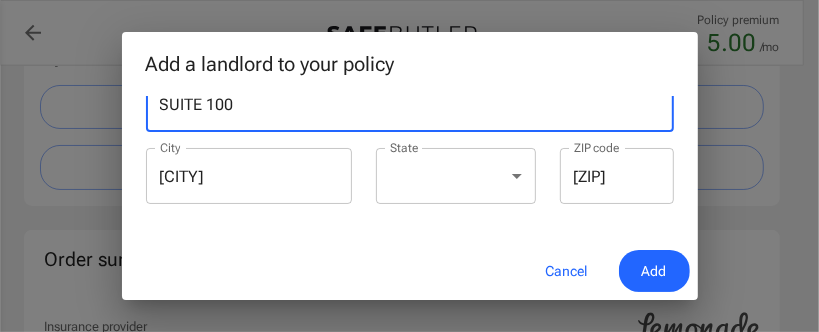 type on "SUITE 100" 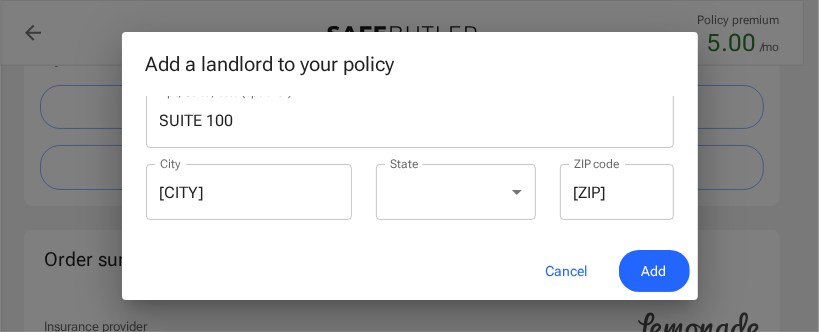 scroll, scrollTop: 300, scrollLeft: 0, axis: vertical 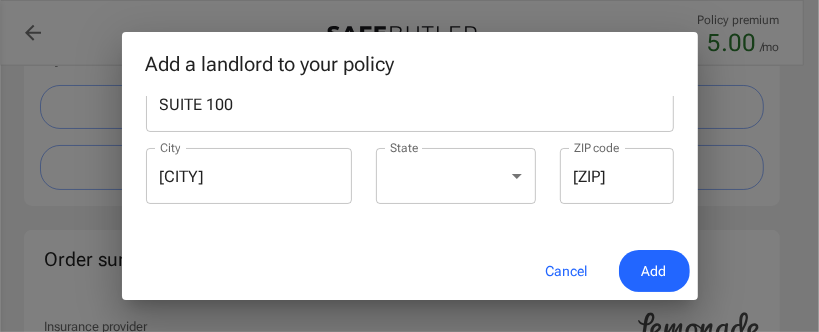 click on "Add" at bounding box center (654, 271) 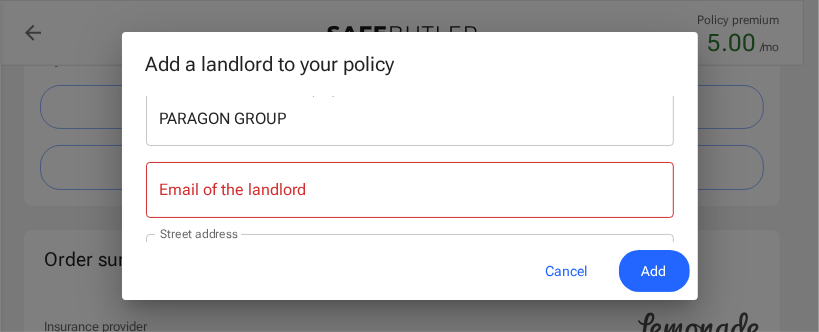 scroll, scrollTop: 100, scrollLeft: 0, axis: vertical 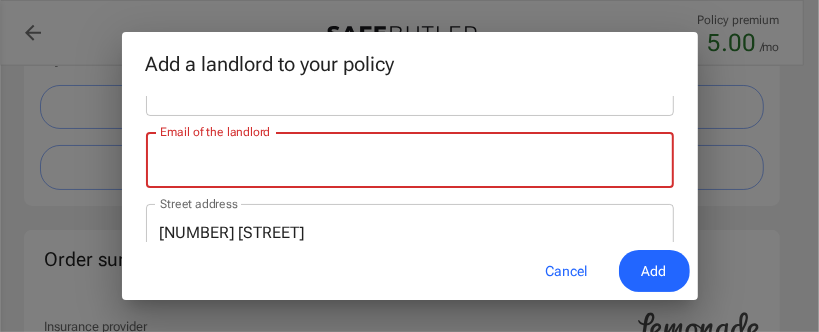 click on "Email of the landlord" at bounding box center [410, 160] 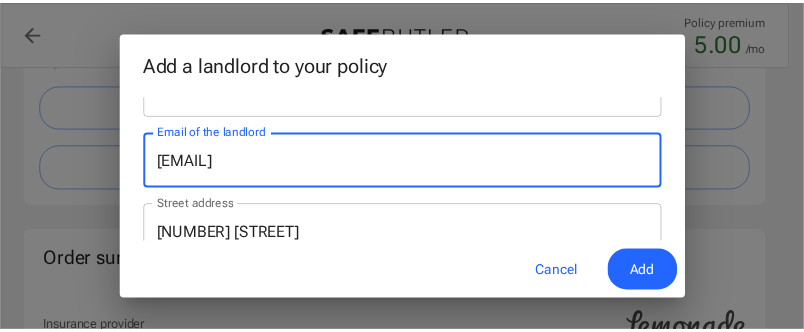 scroll, scrollTop: 200, scrollLeft: 0, axis: vertical 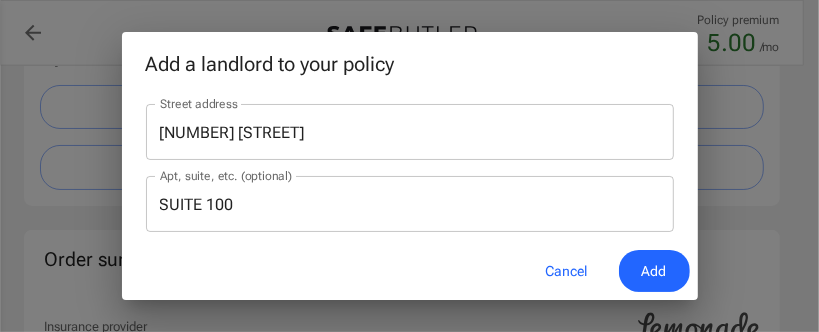 type on "[EMAIL]" 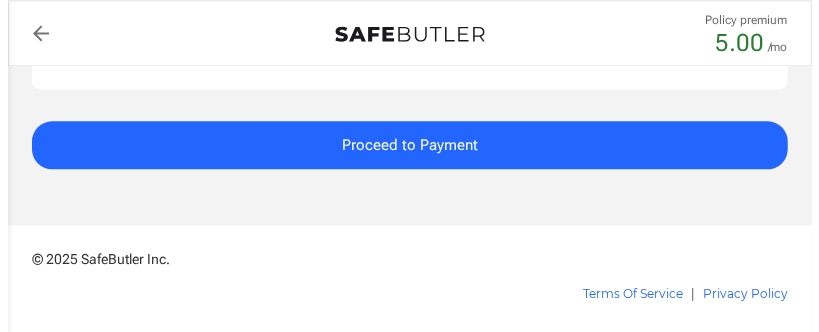 scroll, scrollTop: 1700, scrollLeft: 0, axis: vertical 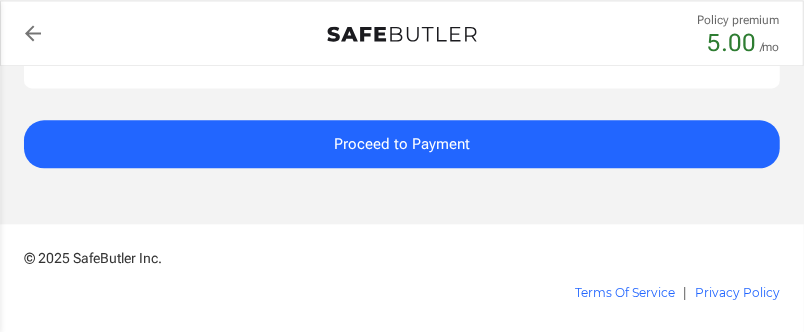 click on "Proceed to Payment" at bounding box center [402, 144] 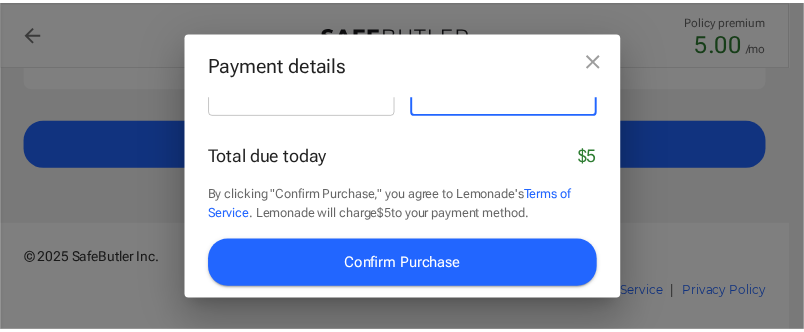 scroll, scrollTop: 200, scrollLeft: 0, axis: vertical 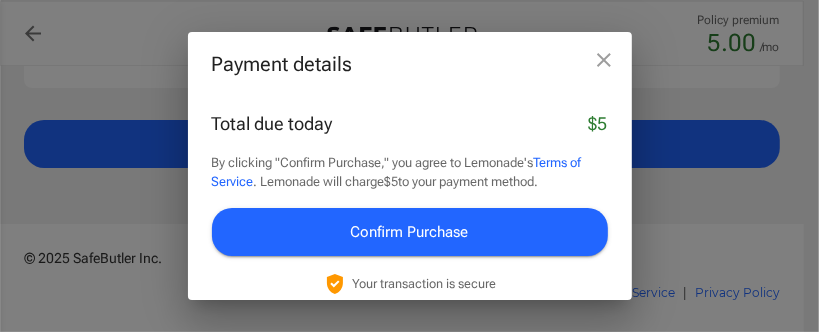 click on "Confirm Purchase" at bounding box center [410, 232] 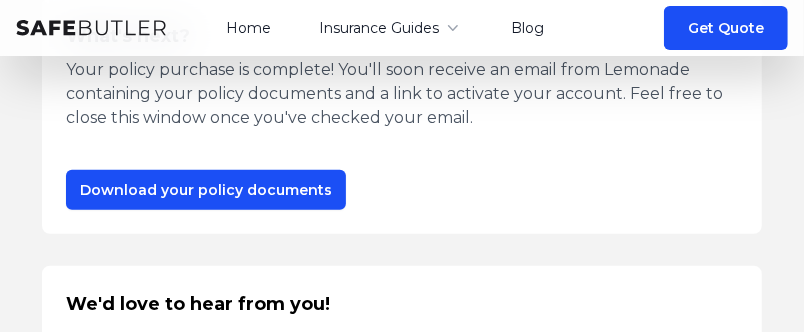 scroll, scrollTop: 399, scrollLeft: 0, axis: vertical 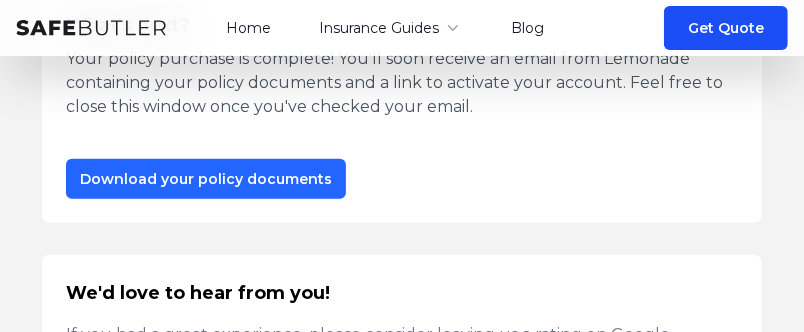 click on "Download your policy documents" at bounding box center [206, 179] 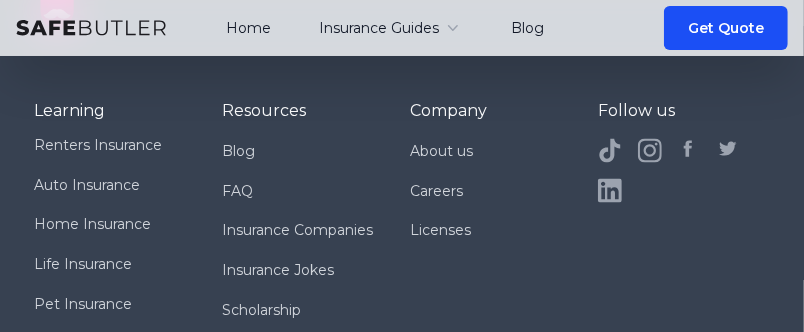 scroll, scrollTop: 1171, scrollLeft: 0, axis: vertical 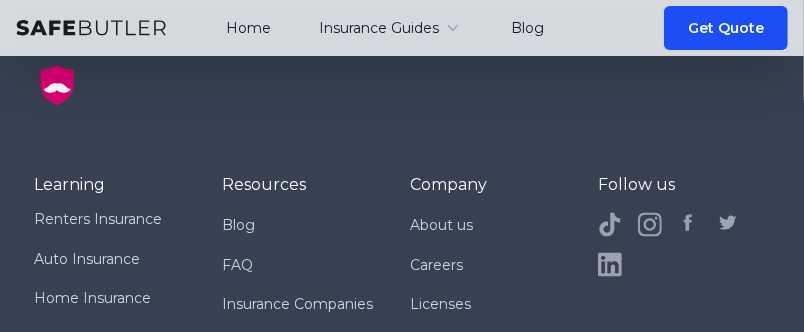 click on "Resources" at bounding box center [308, 185] 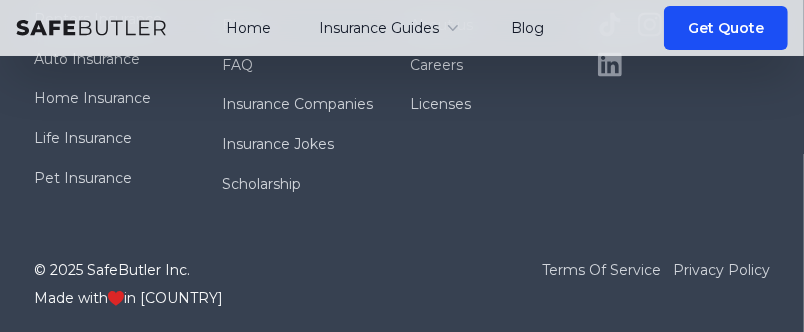 click on "Home" at bounding box center (248, 28) 